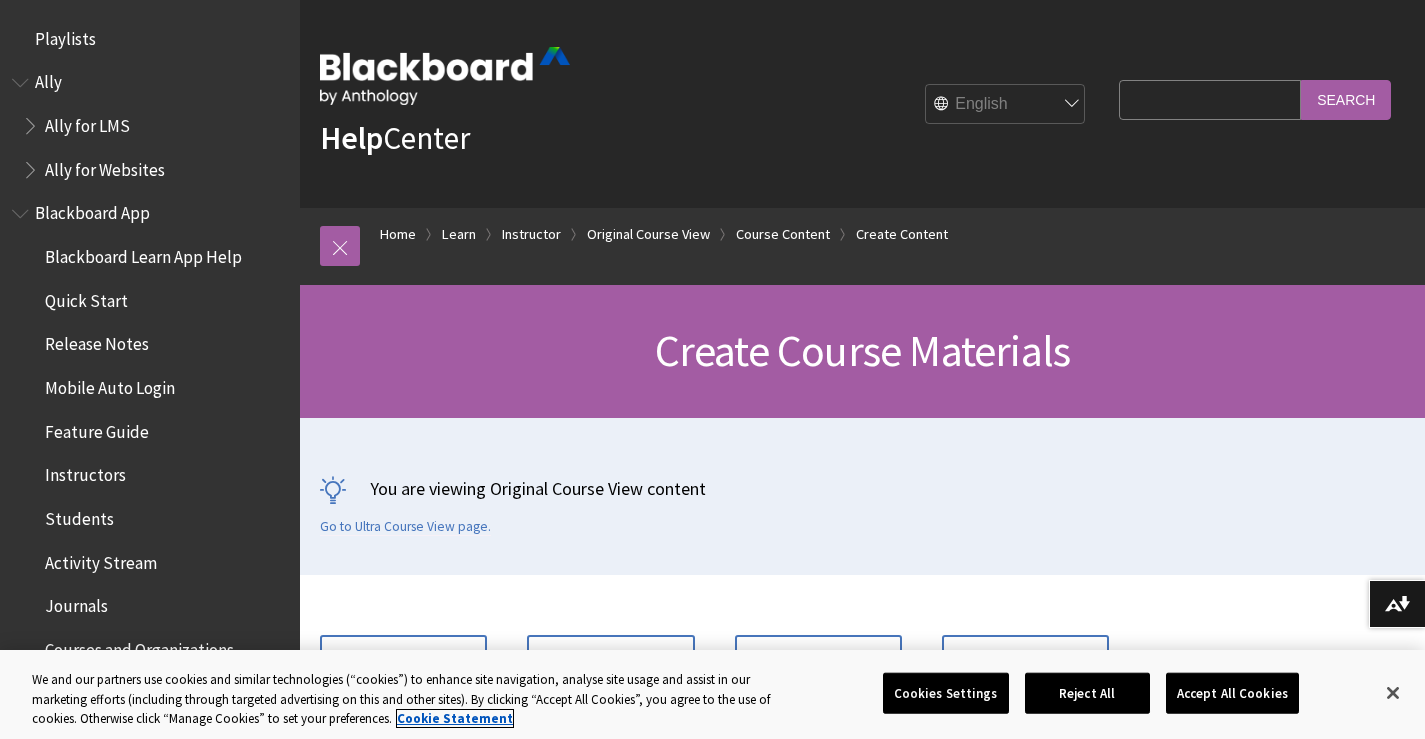 scroll, scrollTop: 0, scrollLeft: 0, axis: both 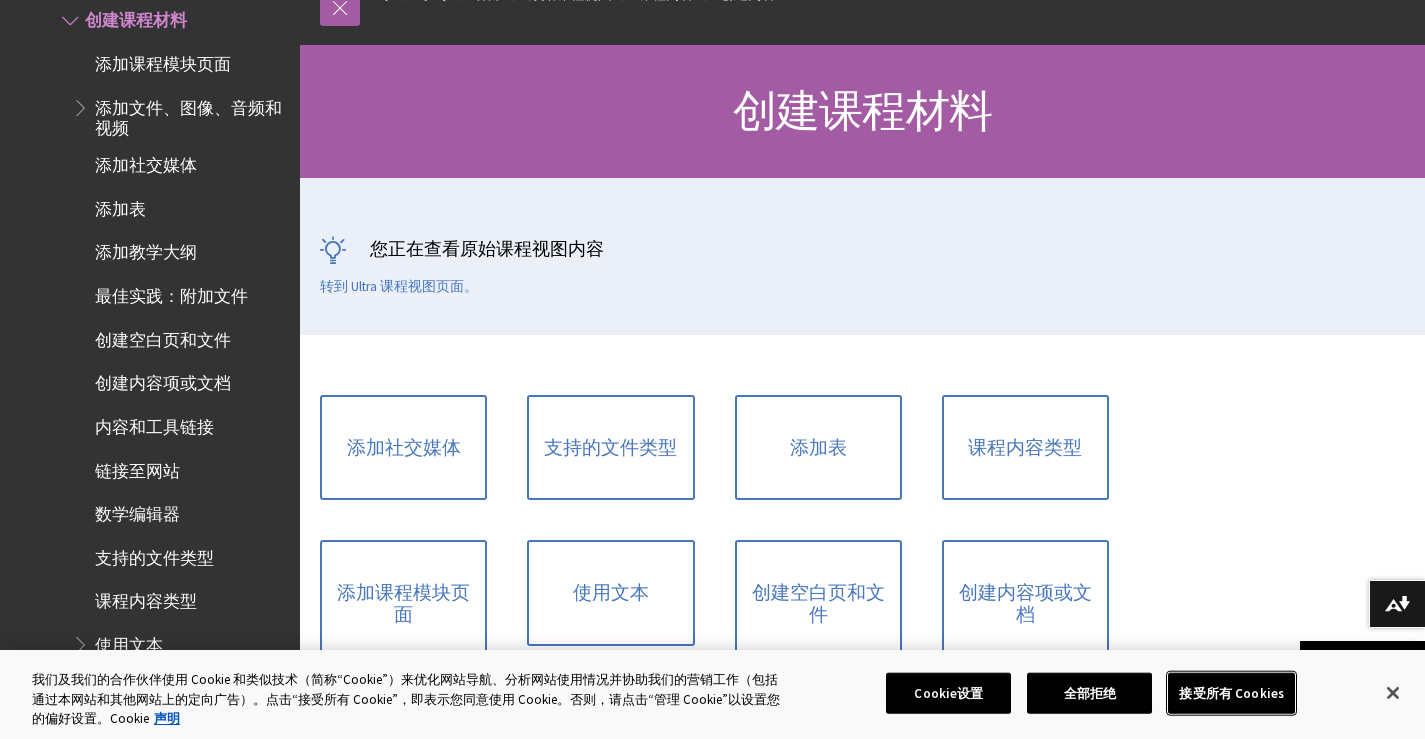 click on "接受所有 Cookies" at bounding box center [1231, 692] 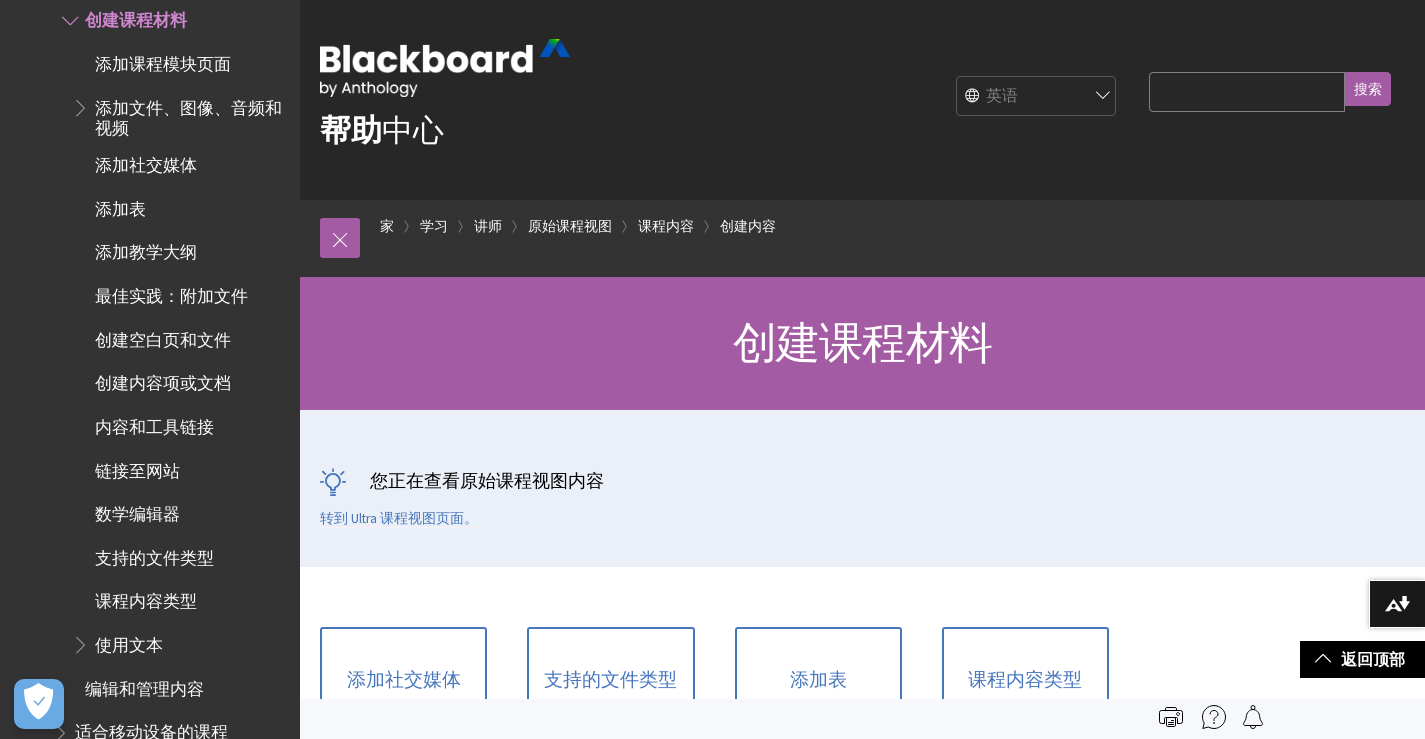 scroll, scrollTop: 4, scrollLeft: 0, axis: vertical 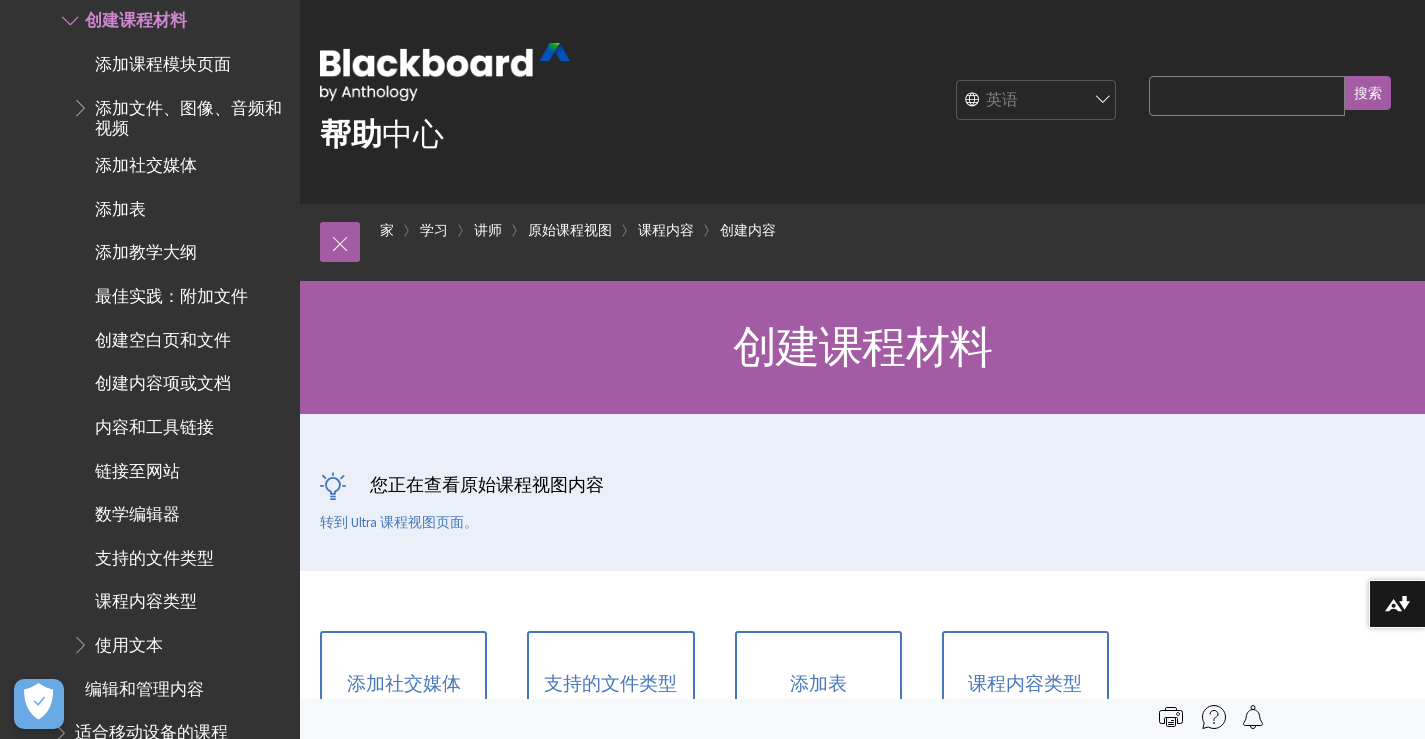 click on "添加课程模块页面" at bounding box center (163, 64) 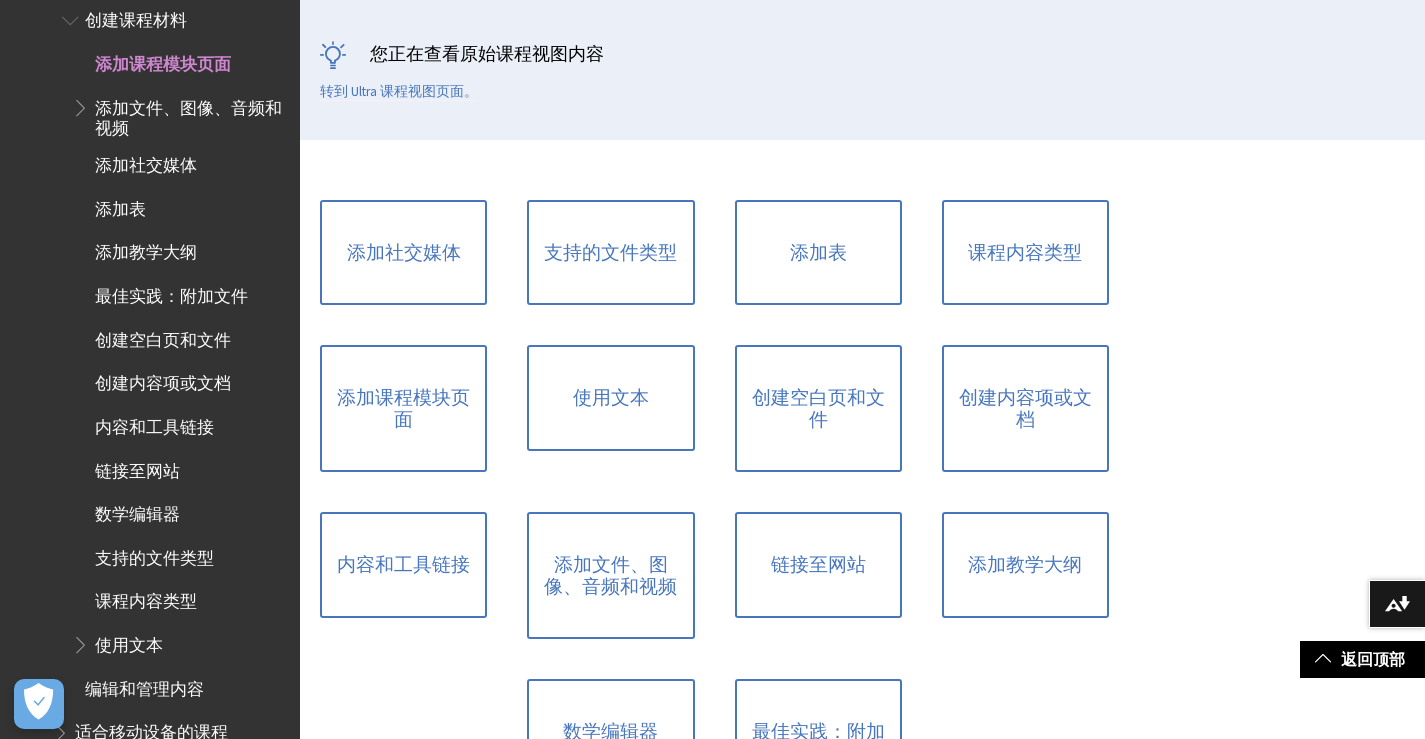 scroll, scrollTop: 452, scrollLeft: 0, axis: vertical 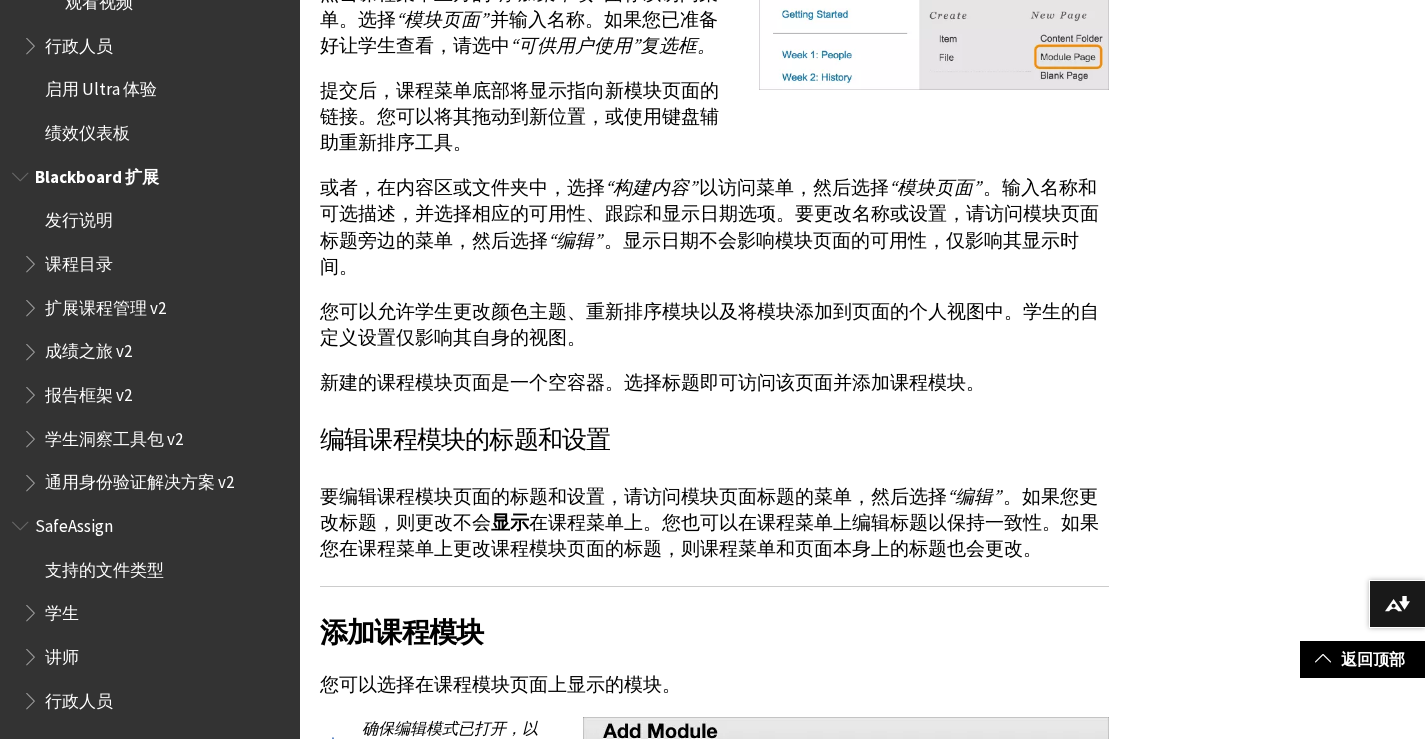 click on "学生洞察工具包 v2" at bounding box center (114, 439) 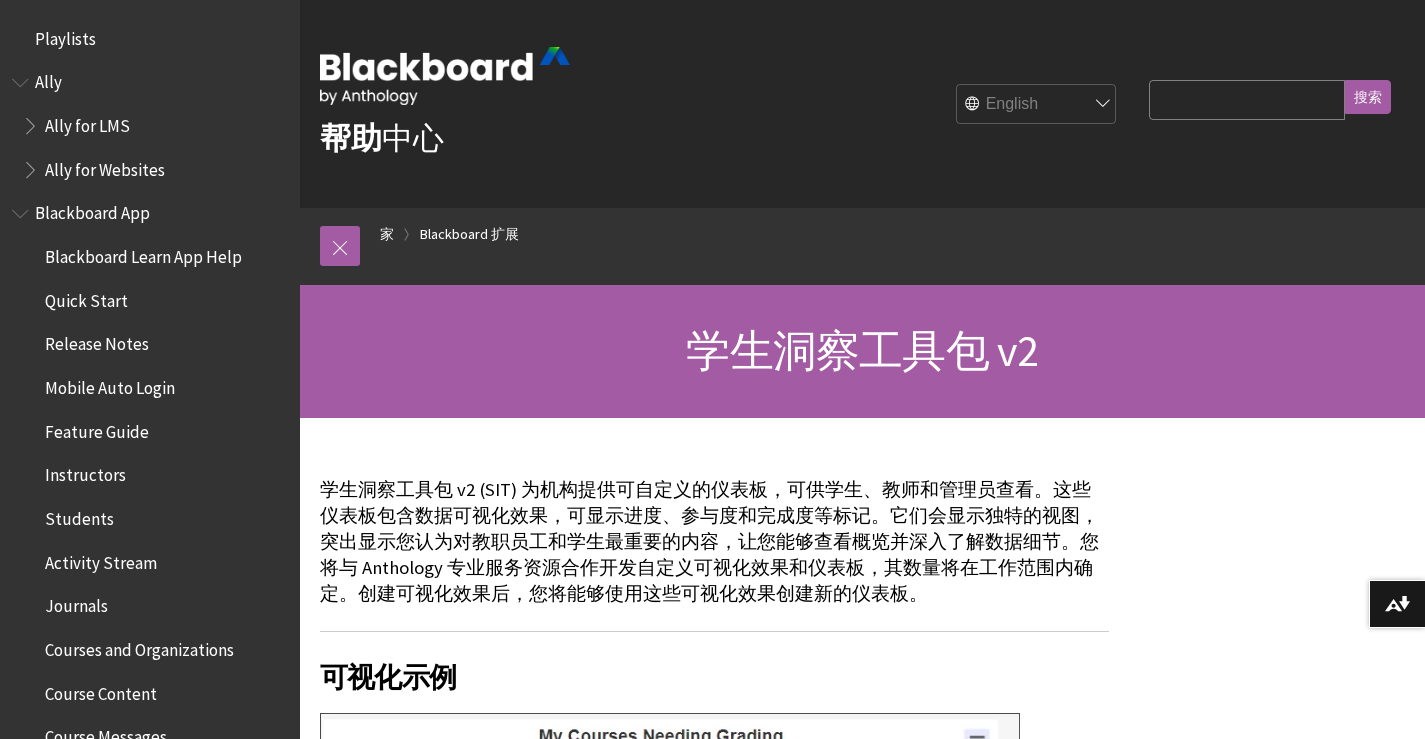 scroll, scrollTop: 925, scrollLeft: 0, axis: vertical 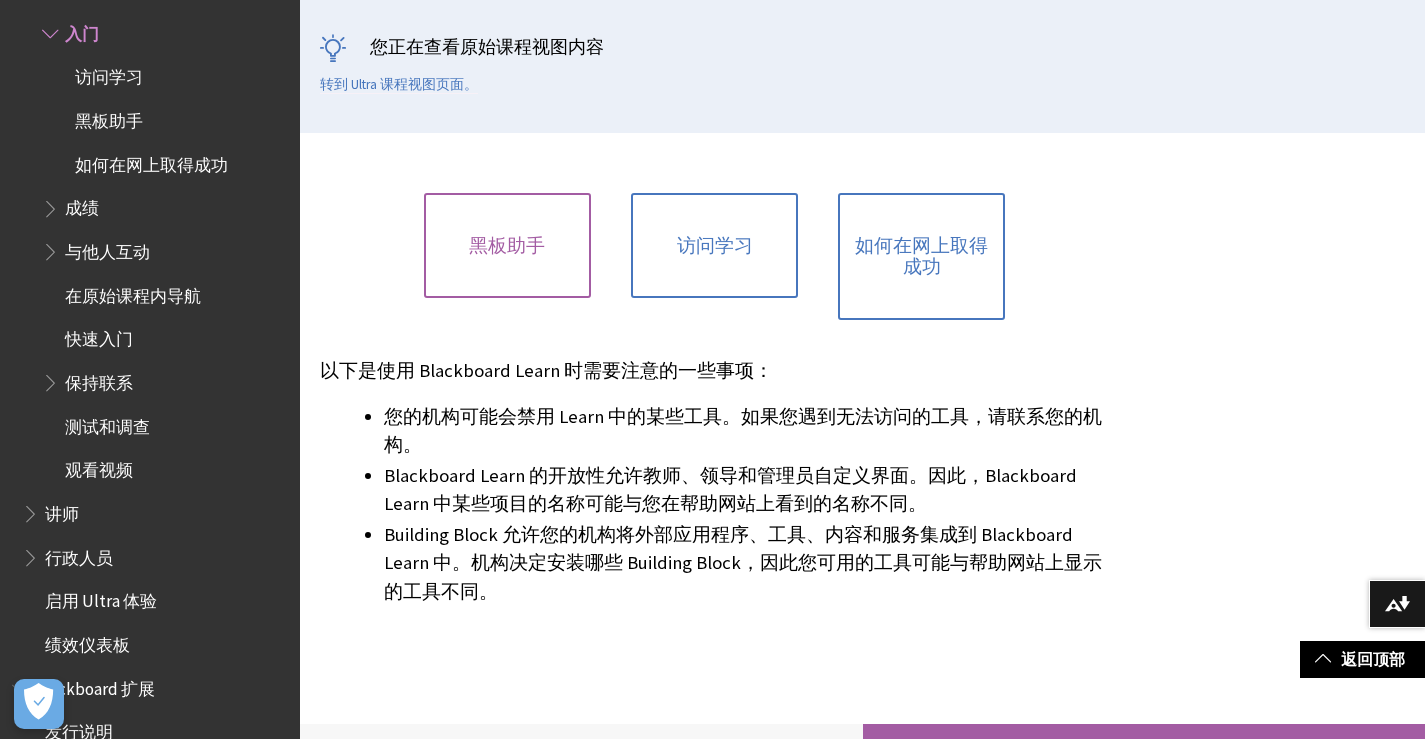 click on "黑板助手" at bounding box center [507, 245] 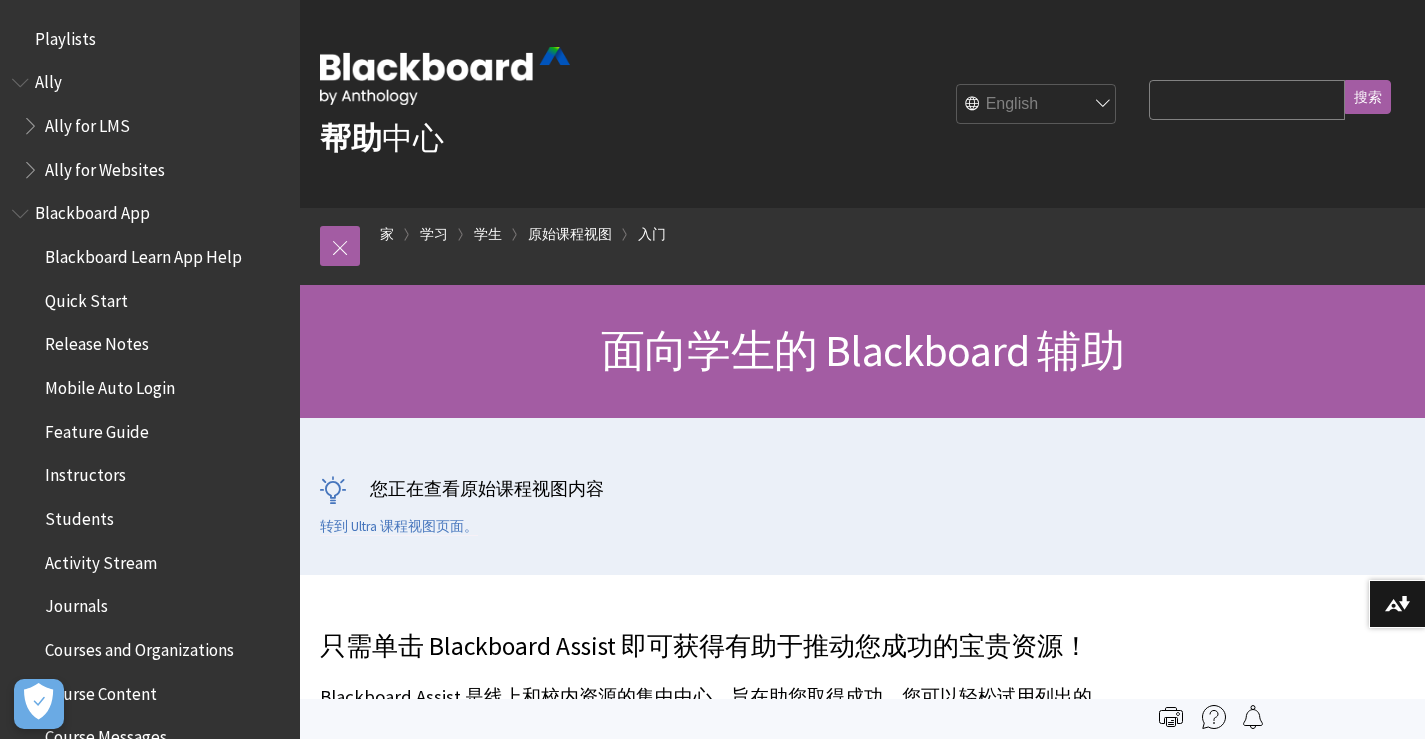scroll, scrollTop: 0, scrollLeft: 0, axis: both 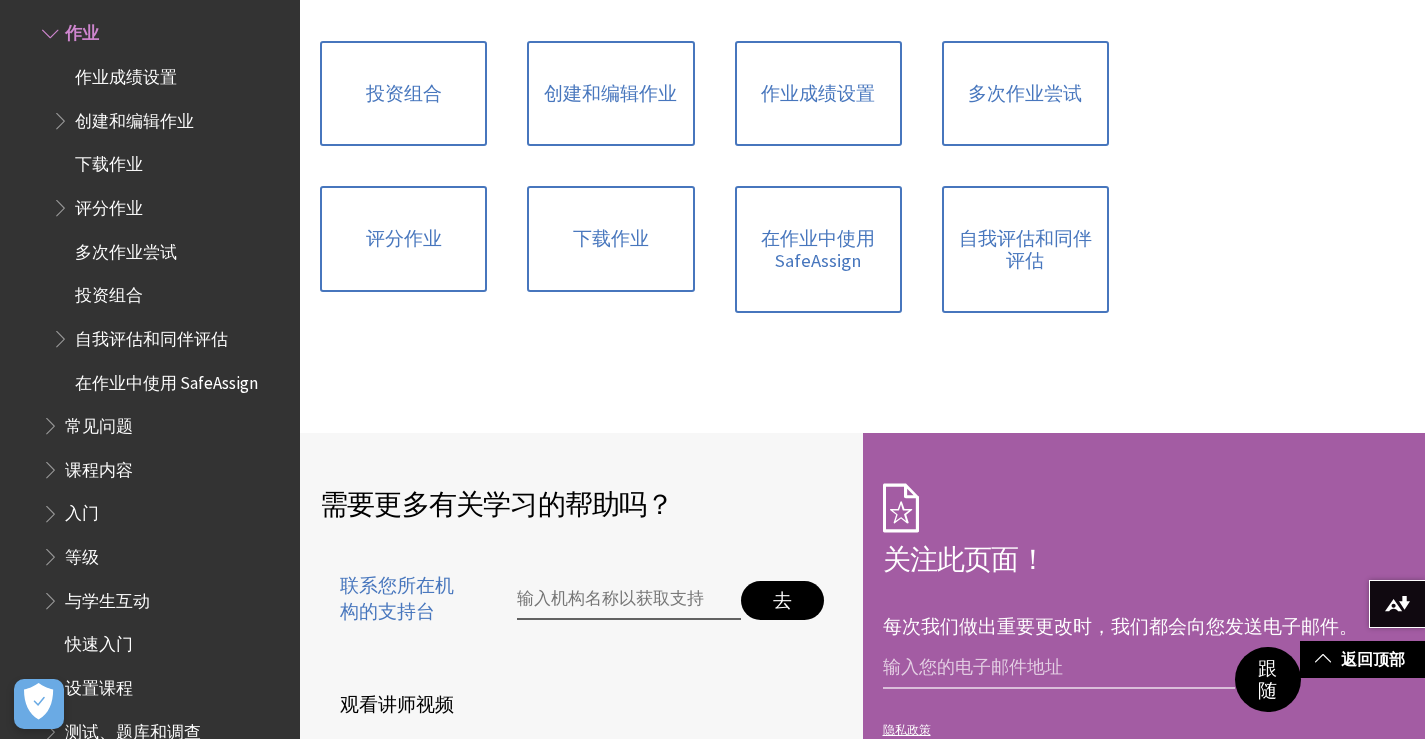 click on "下载作业" at bounding box center (170, 165) 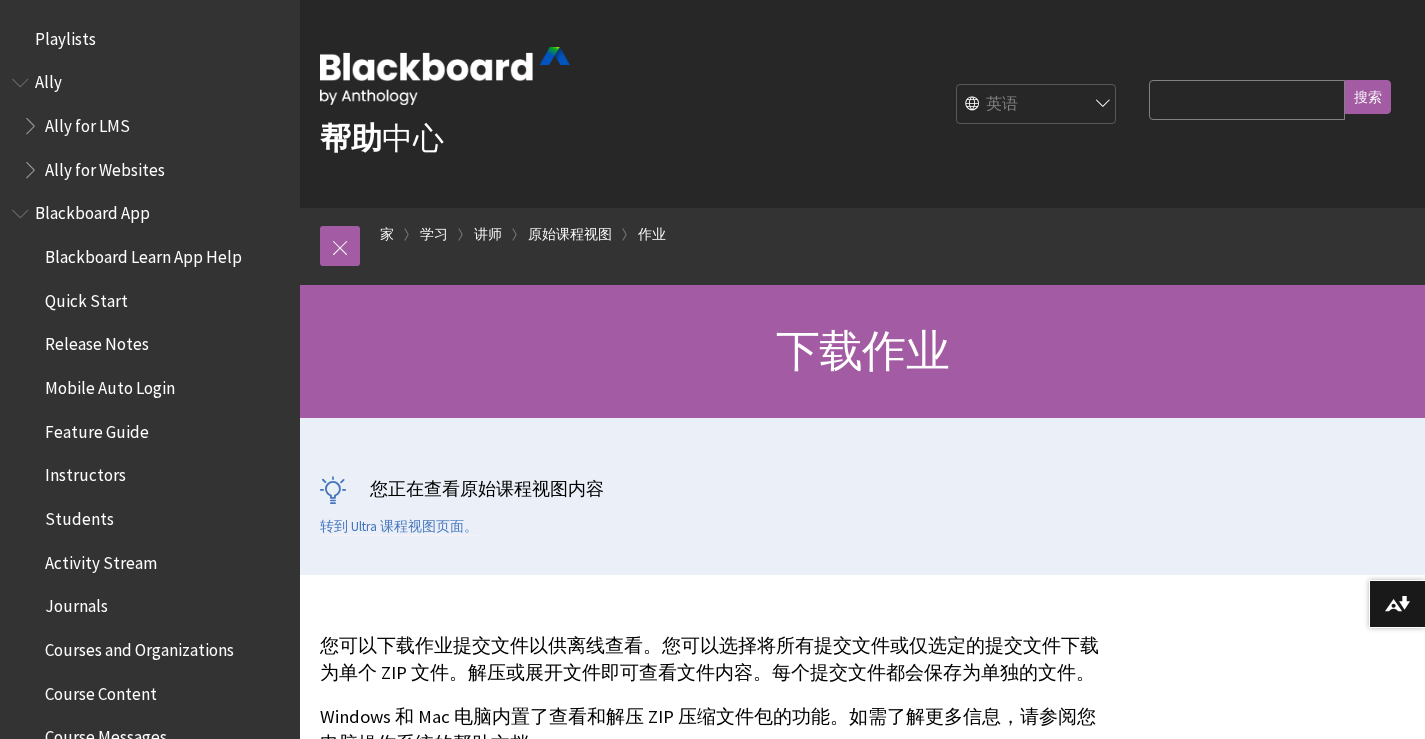 scroll, scrollTop: 81, scrollLeft: 0, axis: vertical 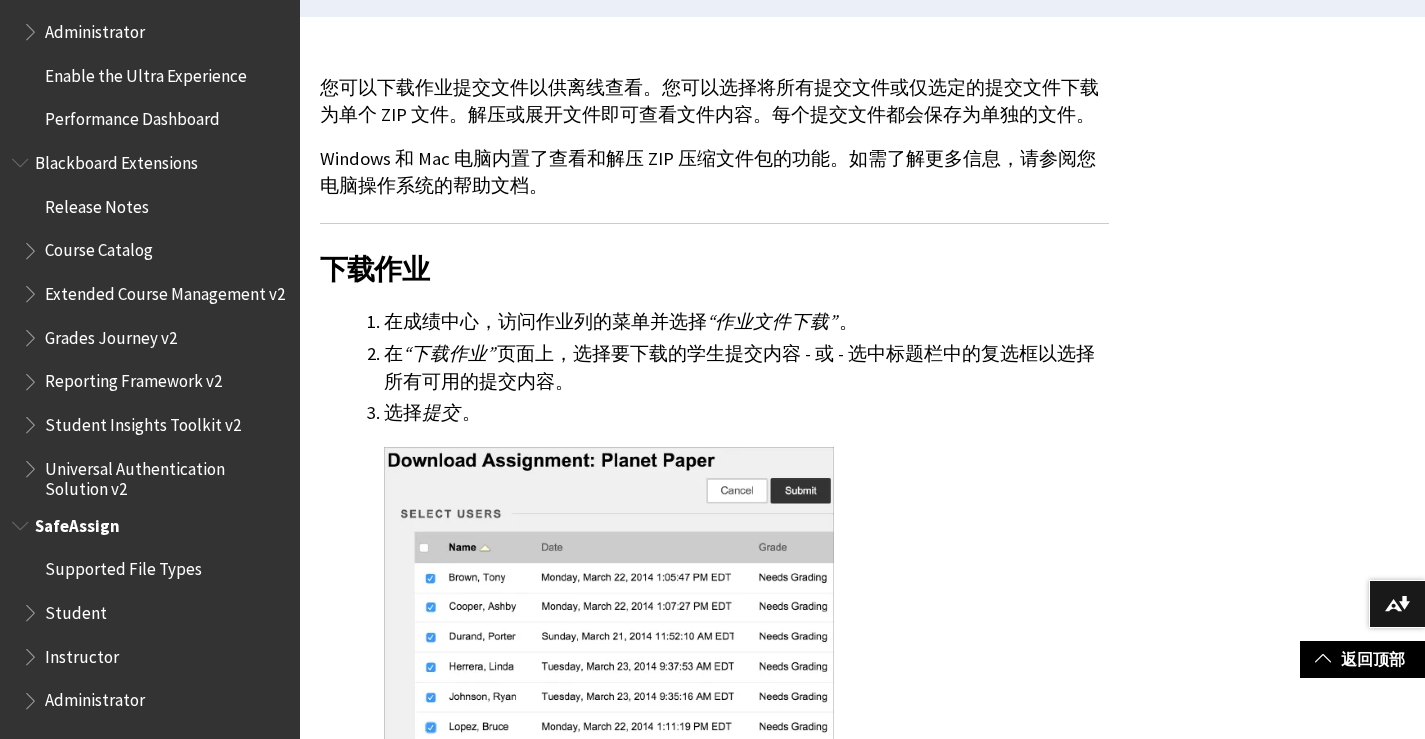 click on "Student" at bounding box center [76, 609] 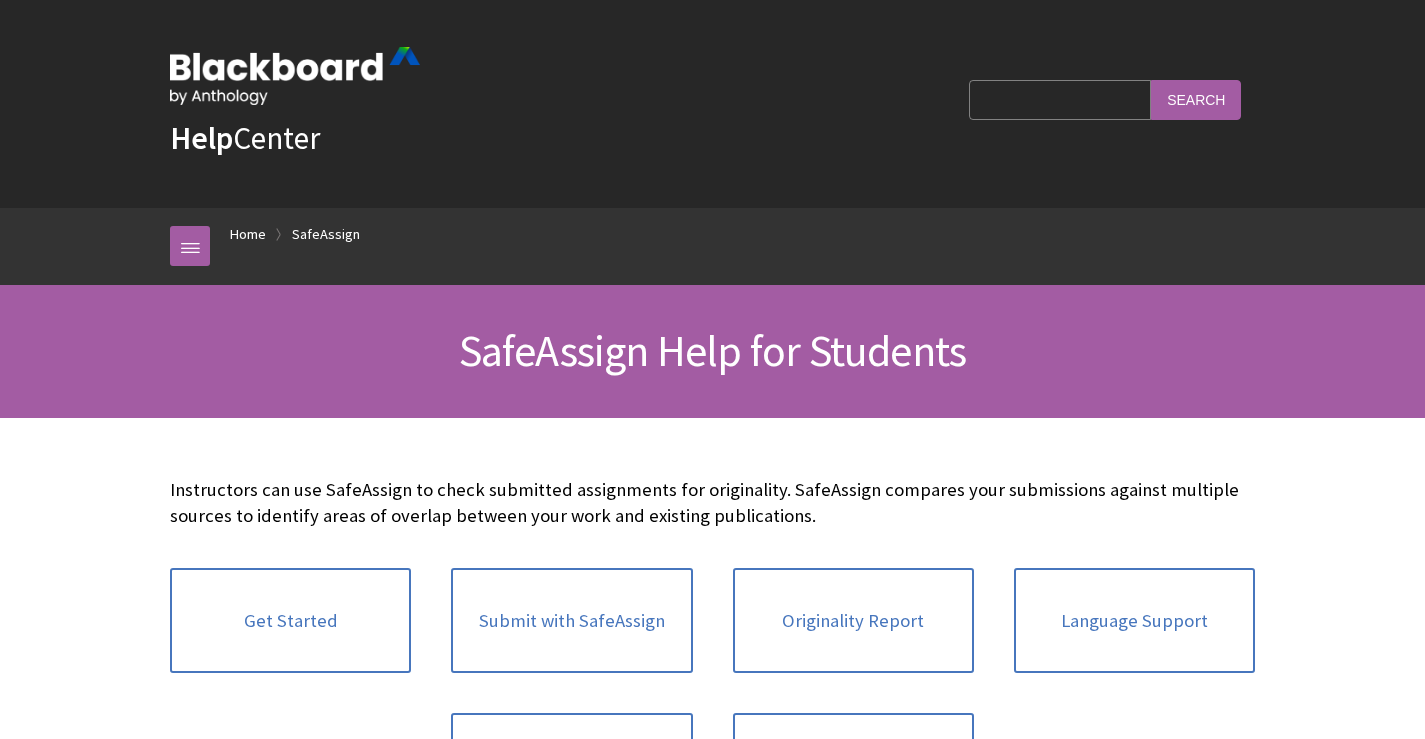scroll, scrollTop: 233, scrollLeft: 0, axis: vertical 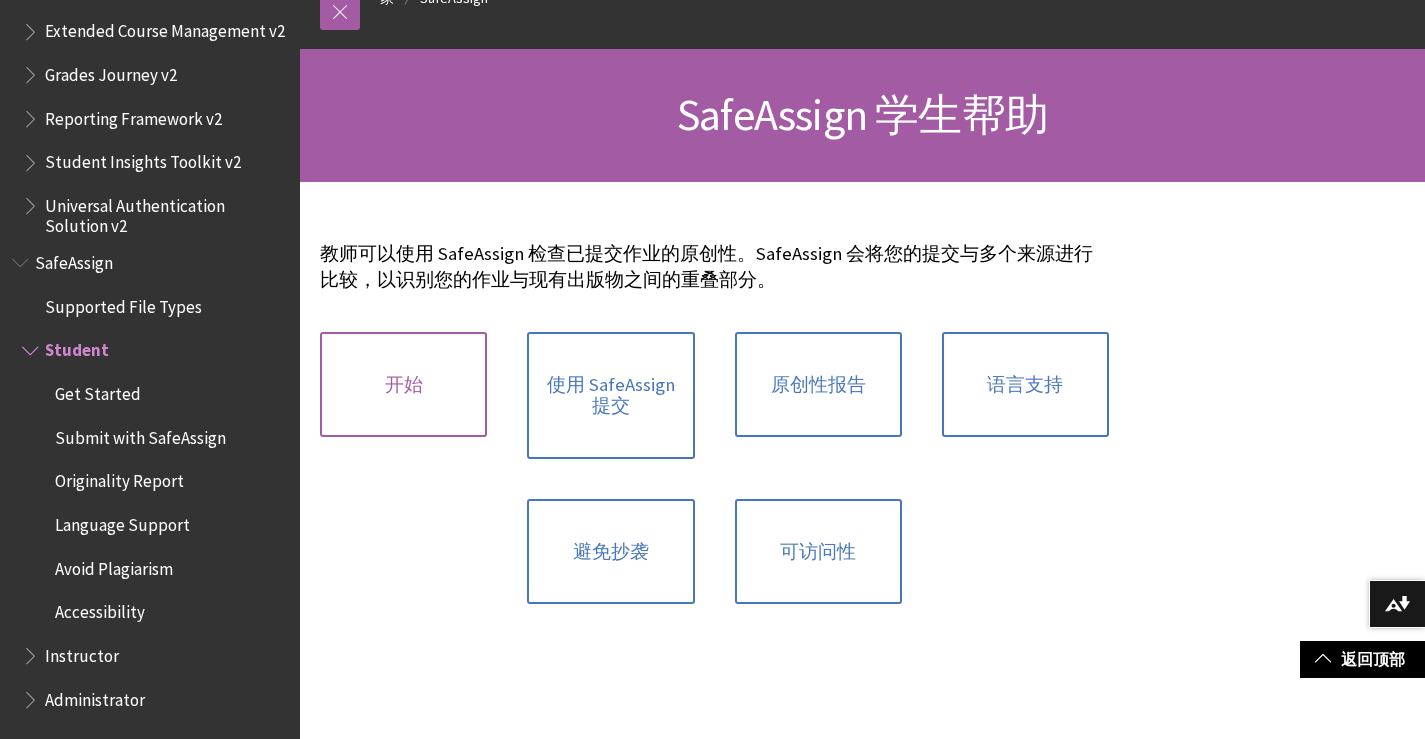 click on "开始" at bounding box center [403, 385] 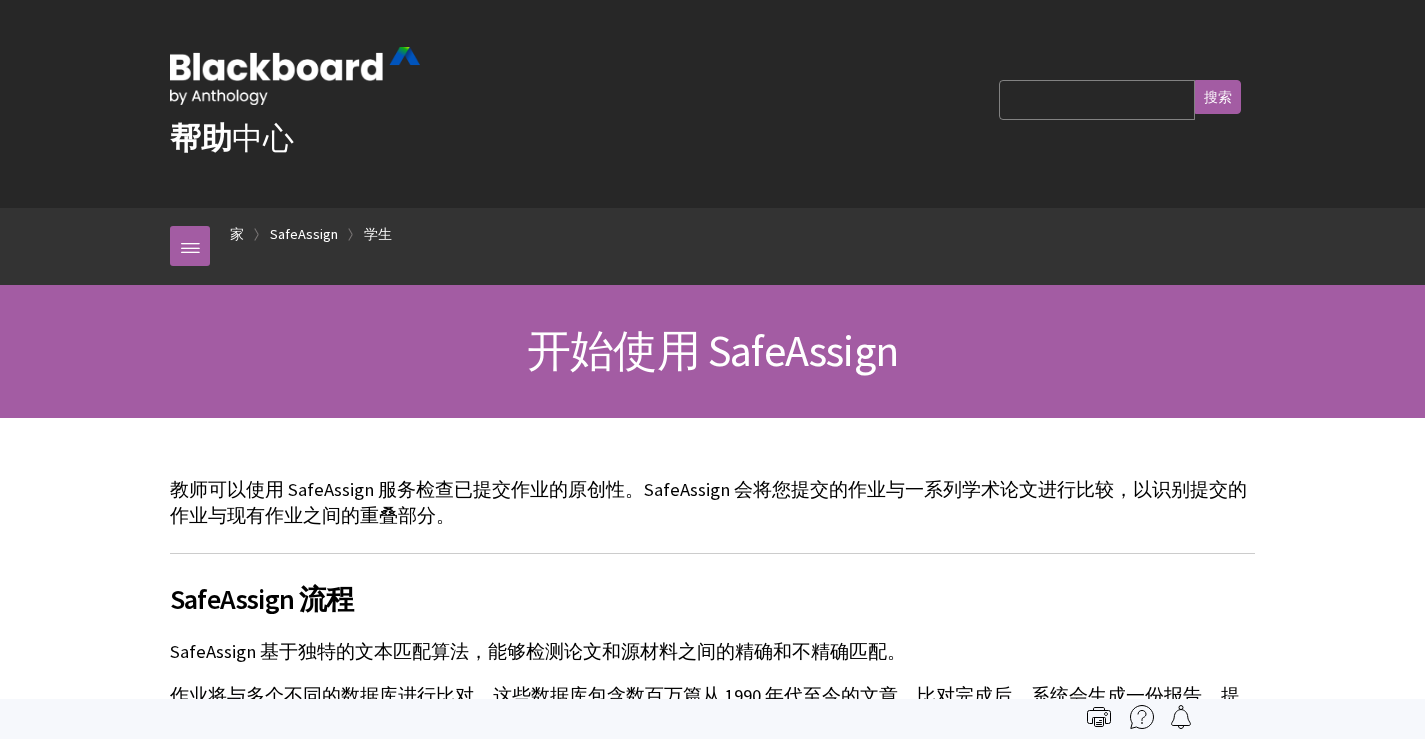 scroll, scrollTop: 0, scrollLeft: 0, axis: both 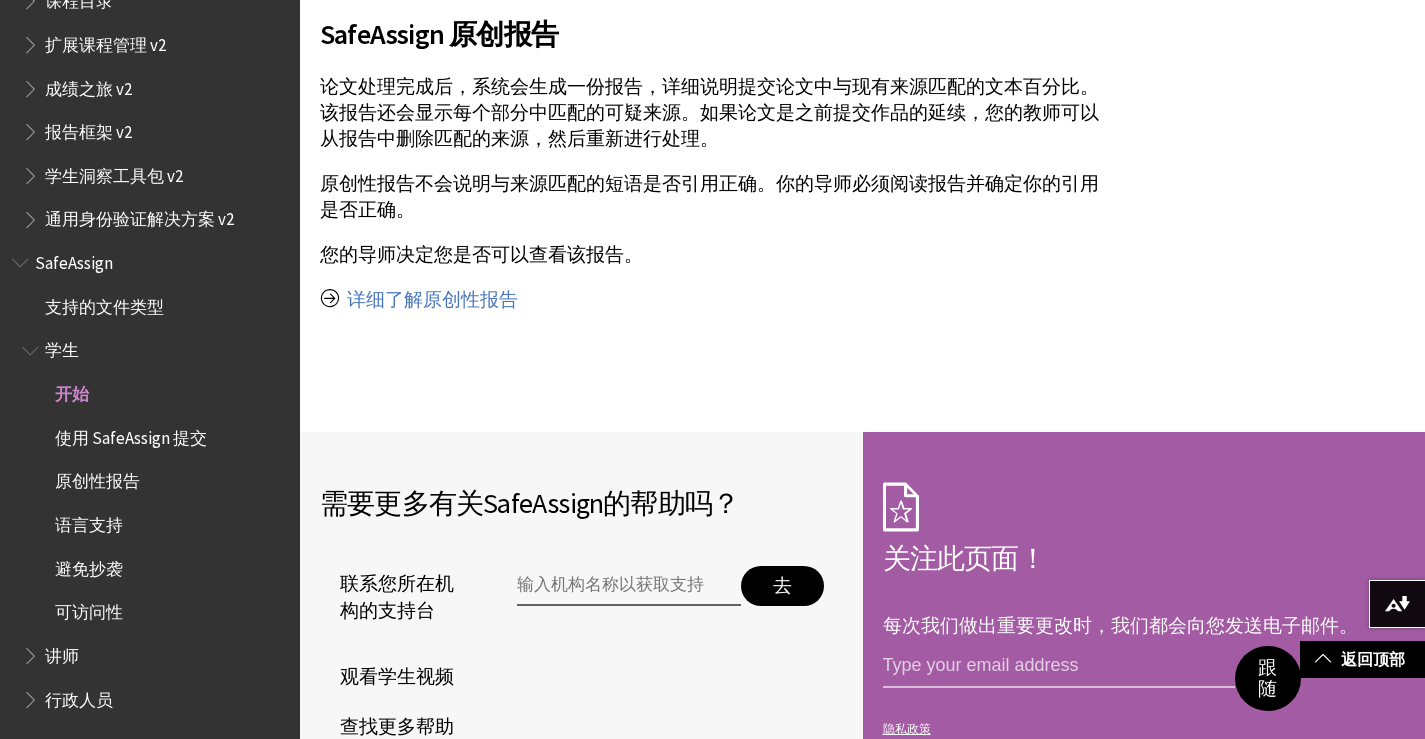 click on "使用 SafeAssign 提交" at bounding box center (131, 438) 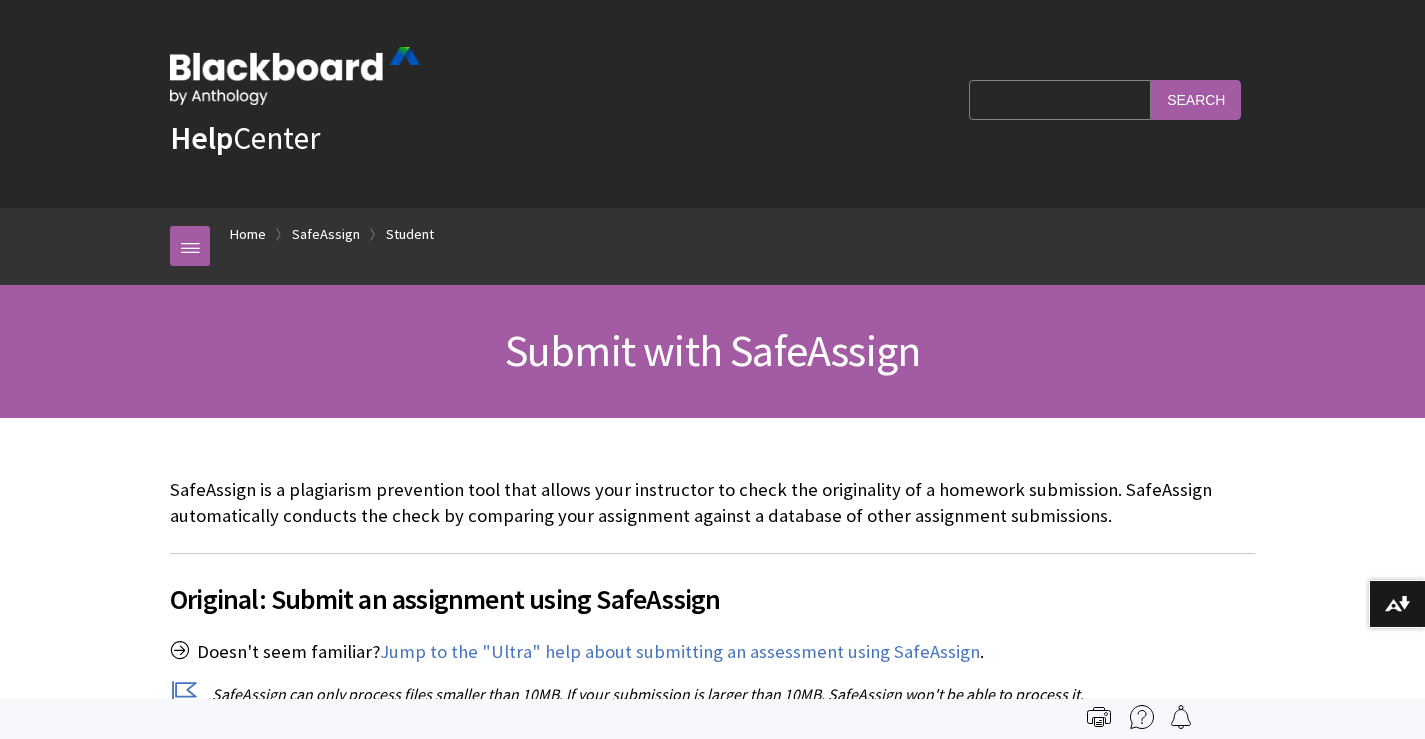 scroll, scrollTop: 360, scrollLeft: 0, axis: vertical 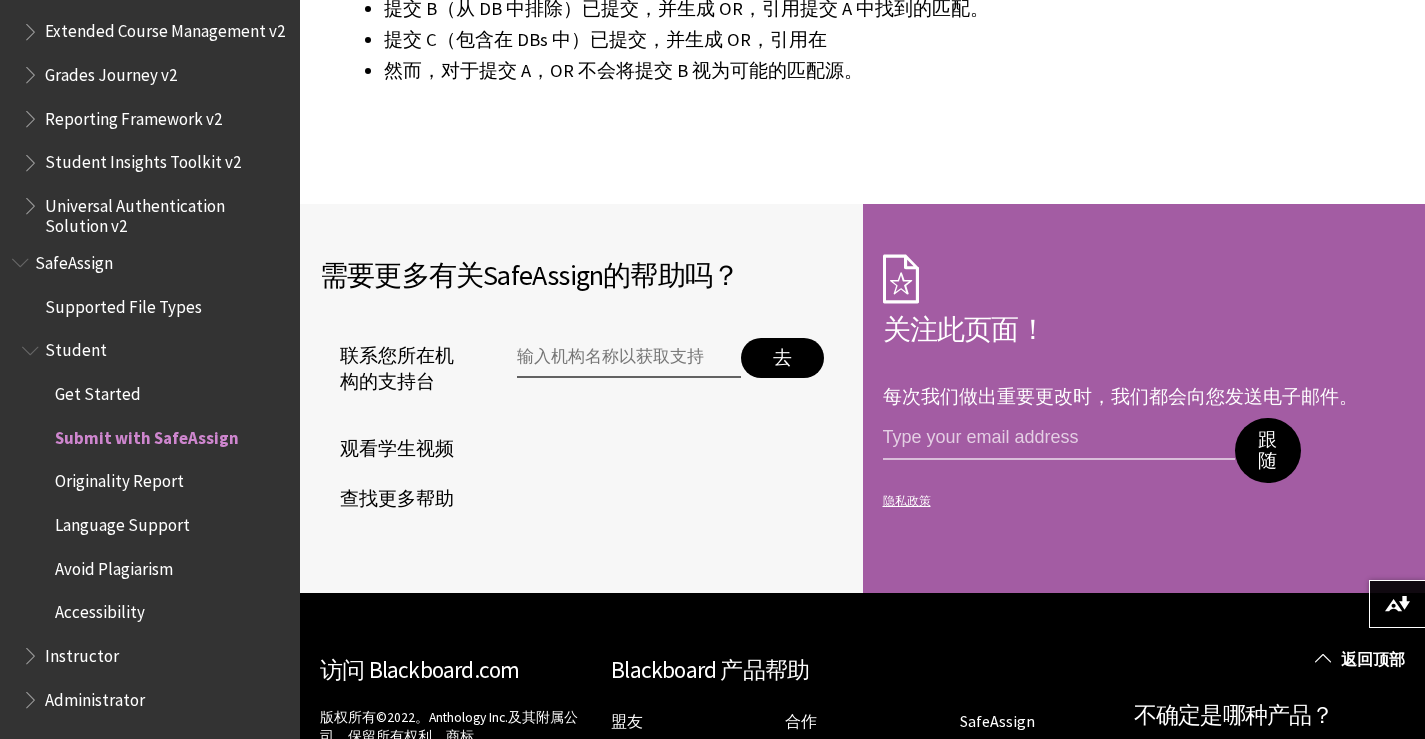 click on "Originality Report" at bounding box center (160, 482) 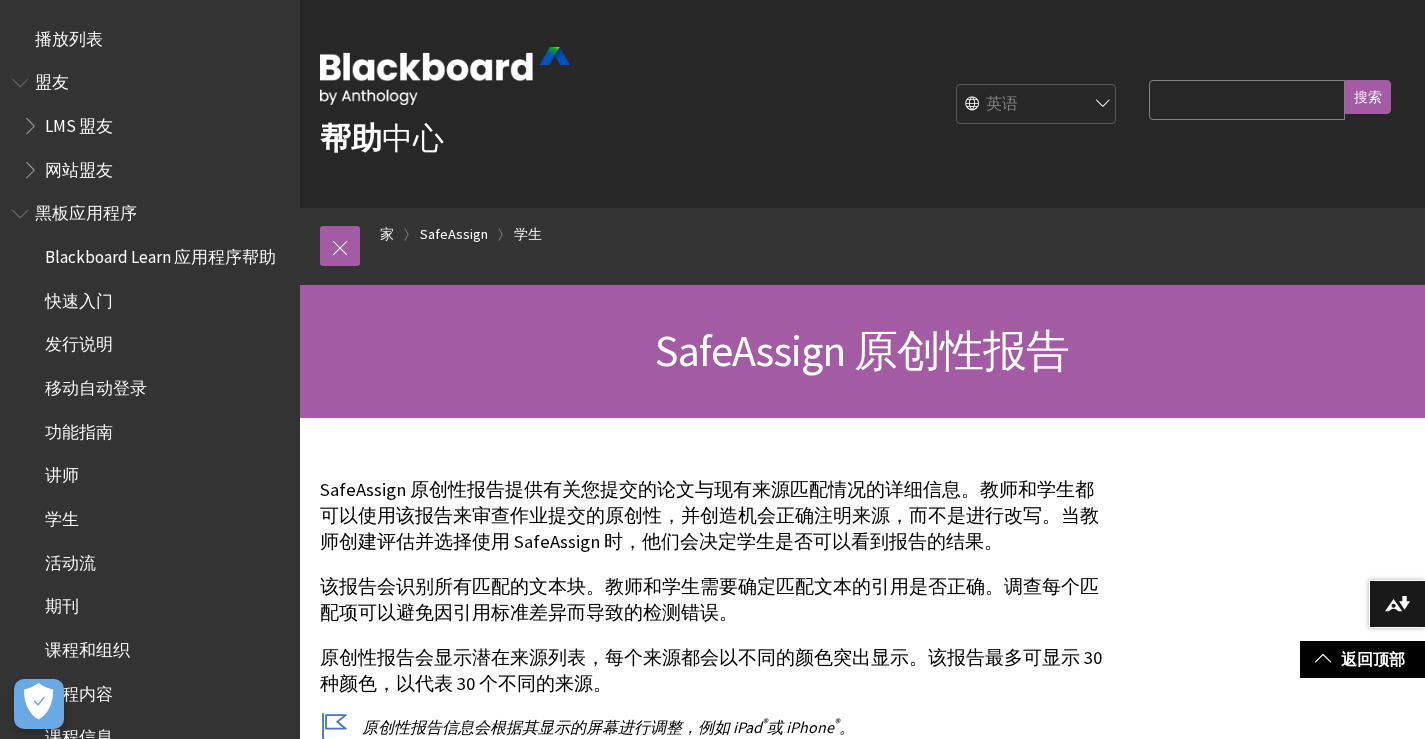 scroll, scrollTop: 320, scrollLeft: 0, axis: vertical 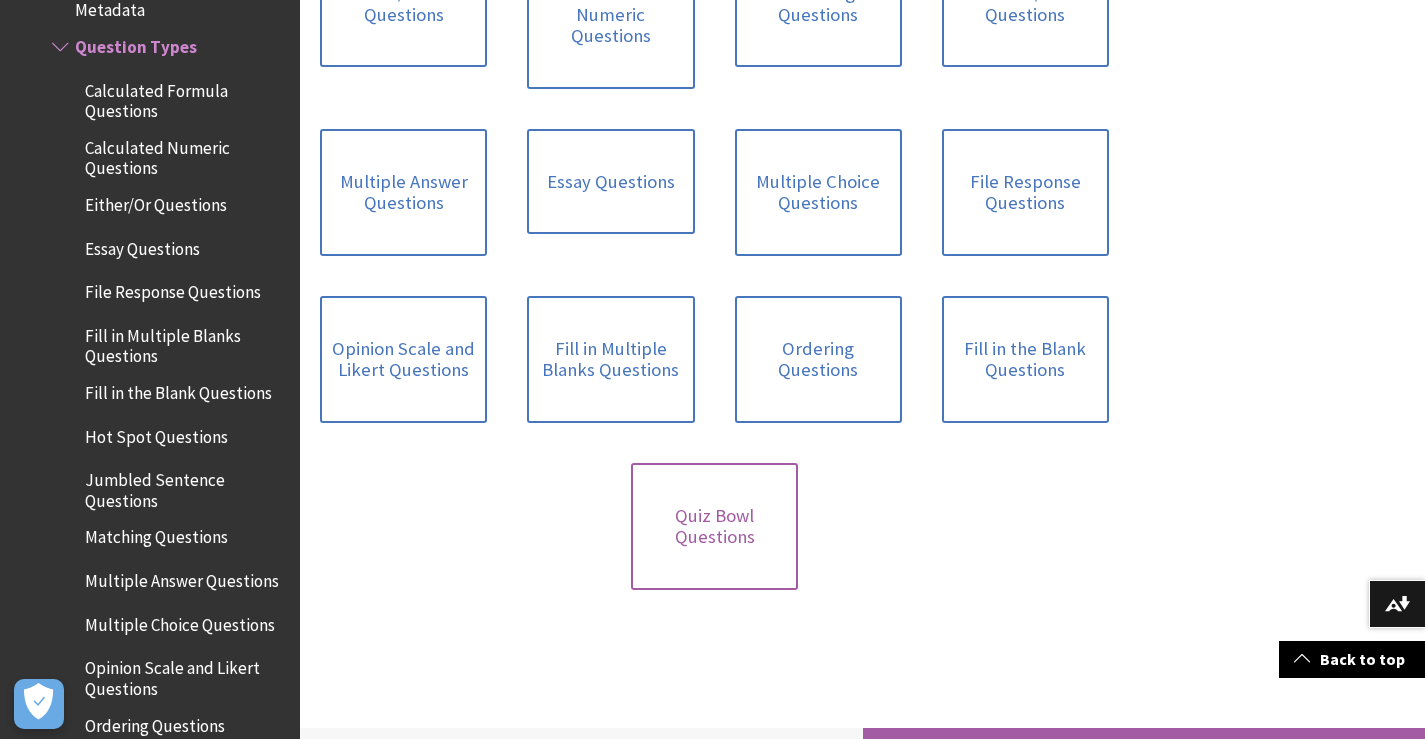click on "Quiz Bowl Questions" at bounding box center (714, 526) 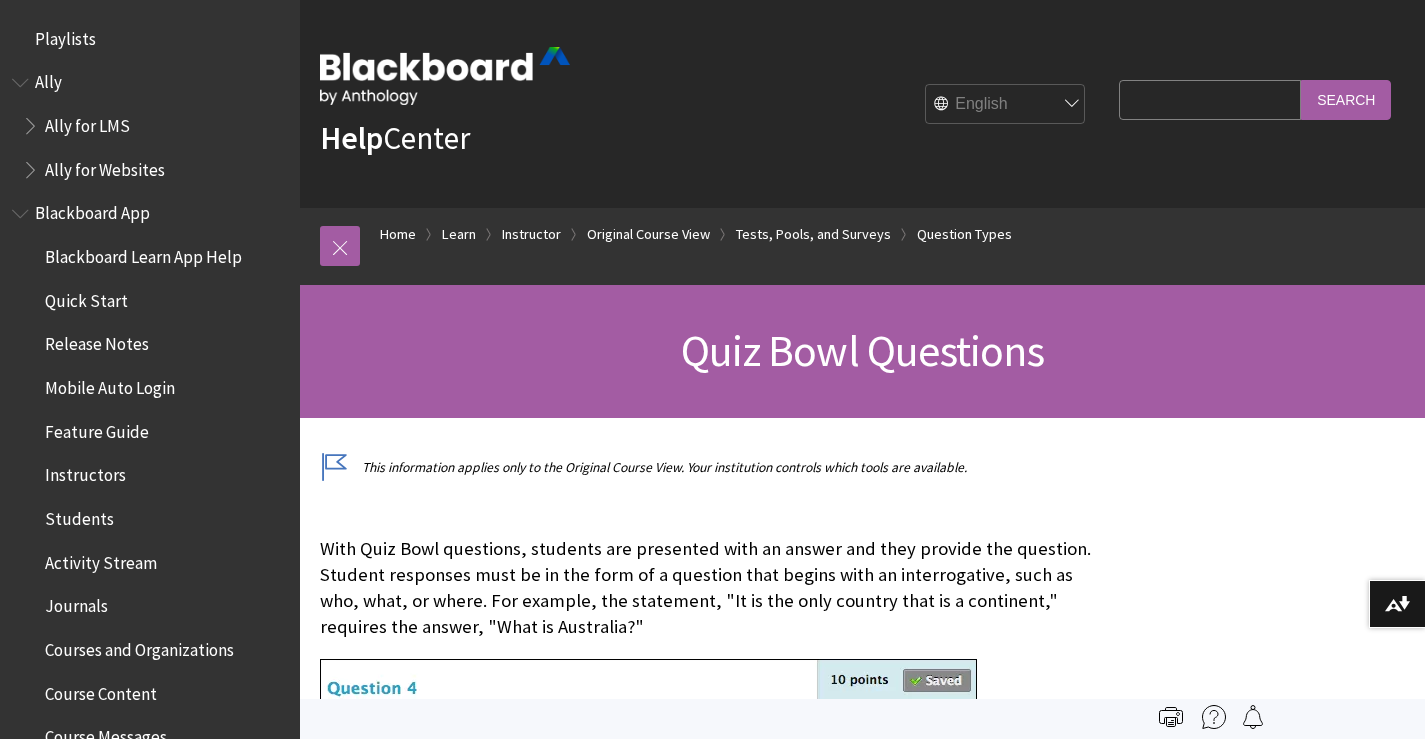 scroll, scrollTop: 0, scrollLeft: 0, axis: both 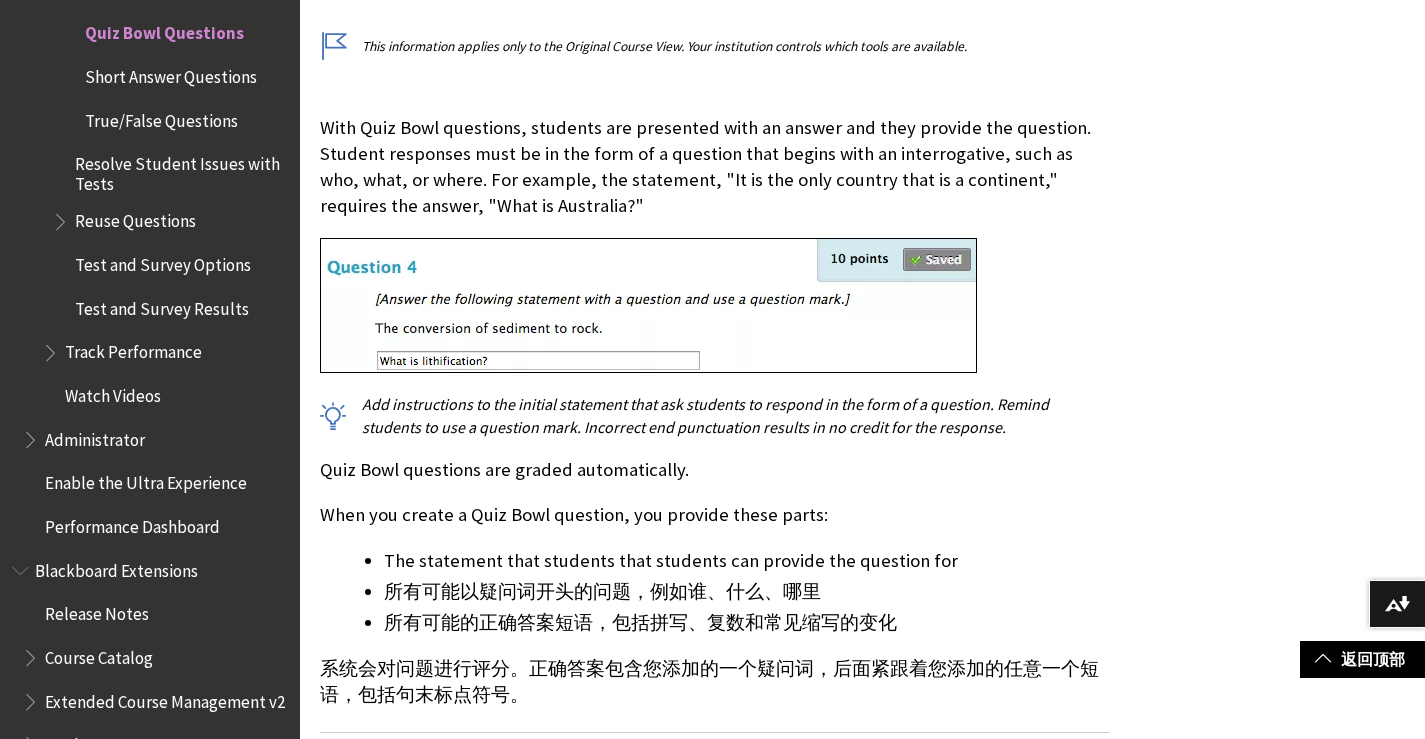 click at bounding box center (714, 308) 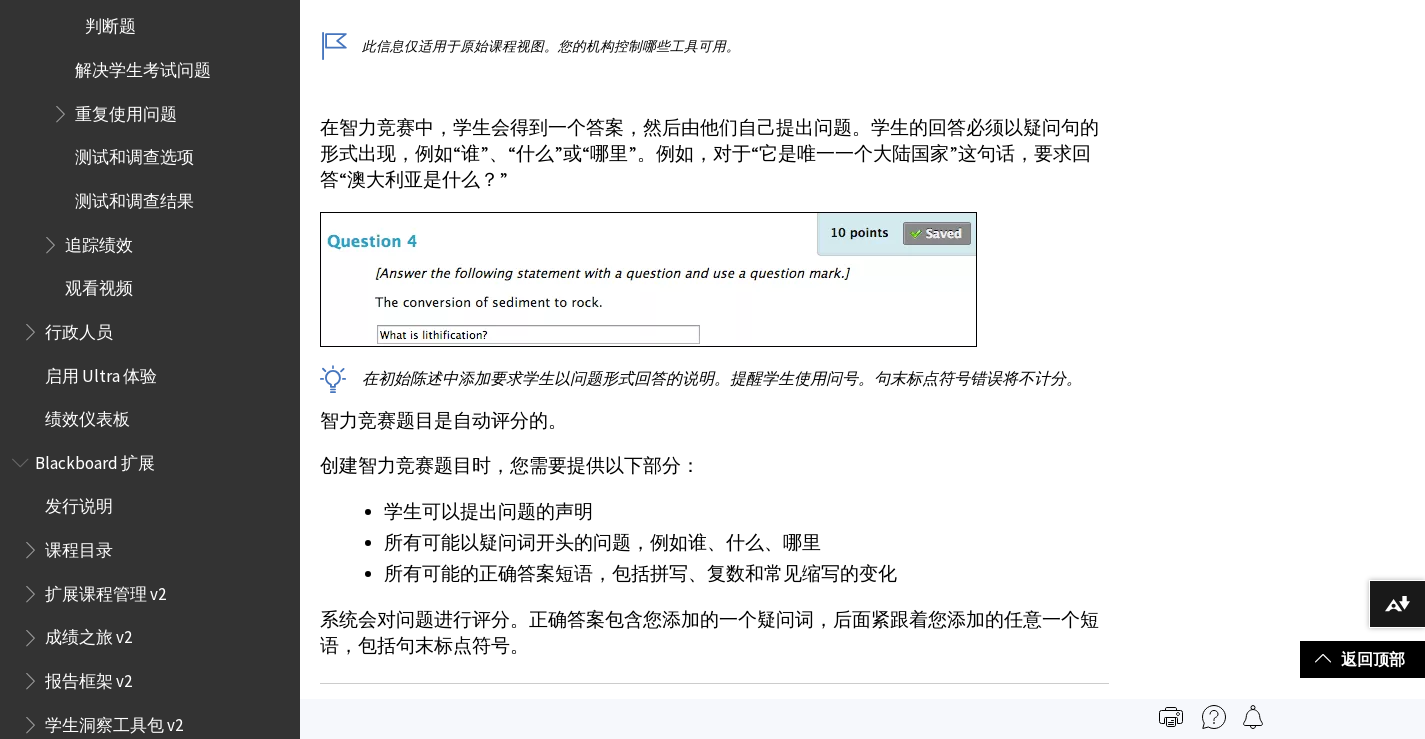 scroll, scrollTop: 3861, scrollLeft: 0, axis: vertical 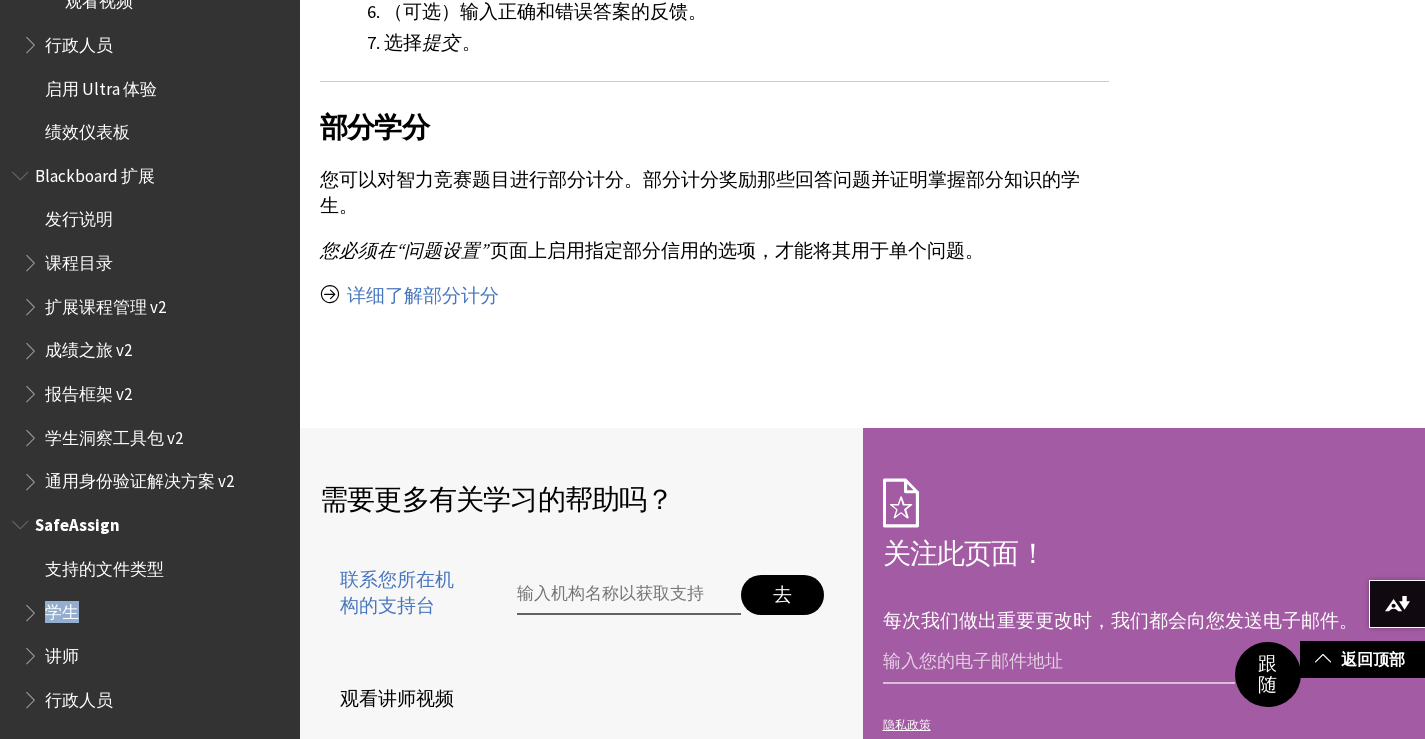 click on "支持的文件类型 学生 讲师 行政人员" at bounding box center (150, 634) 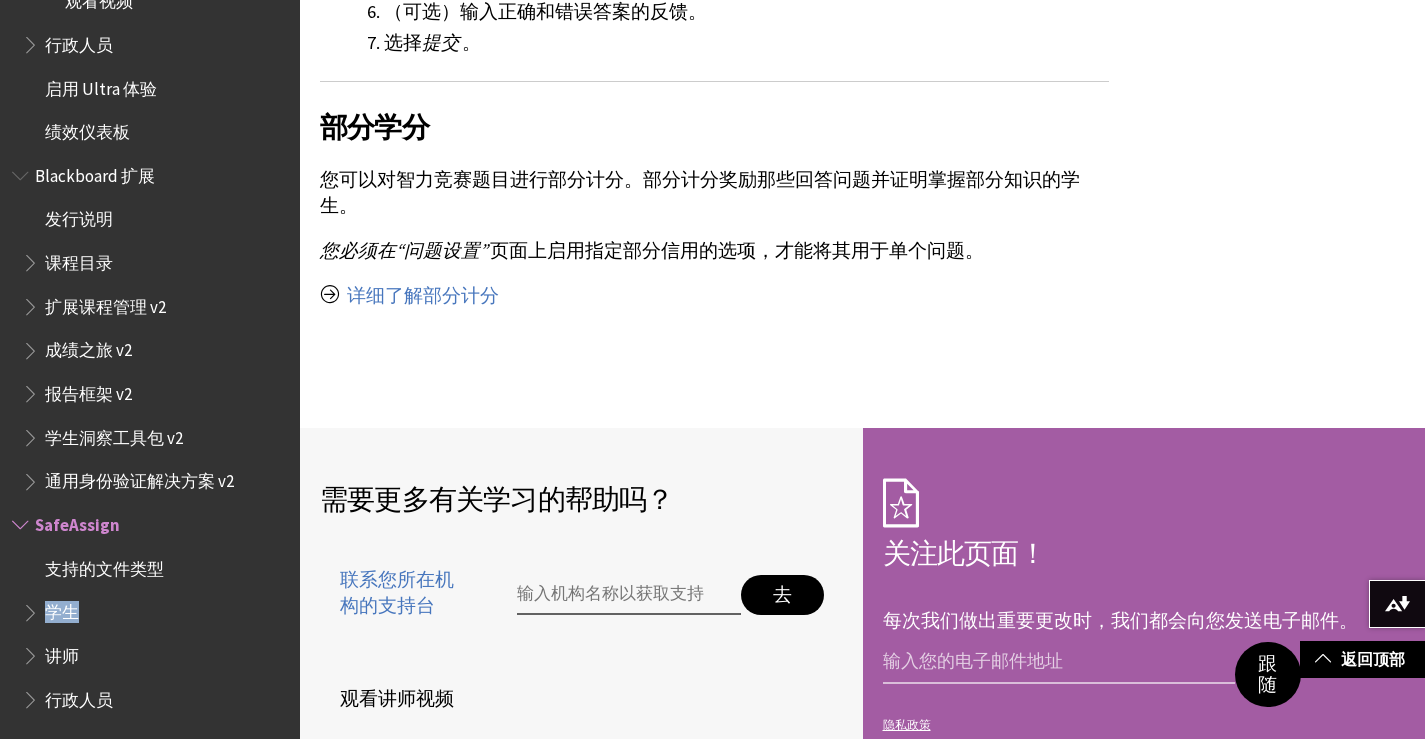 click on "学生" at bounding box center [62, 612] 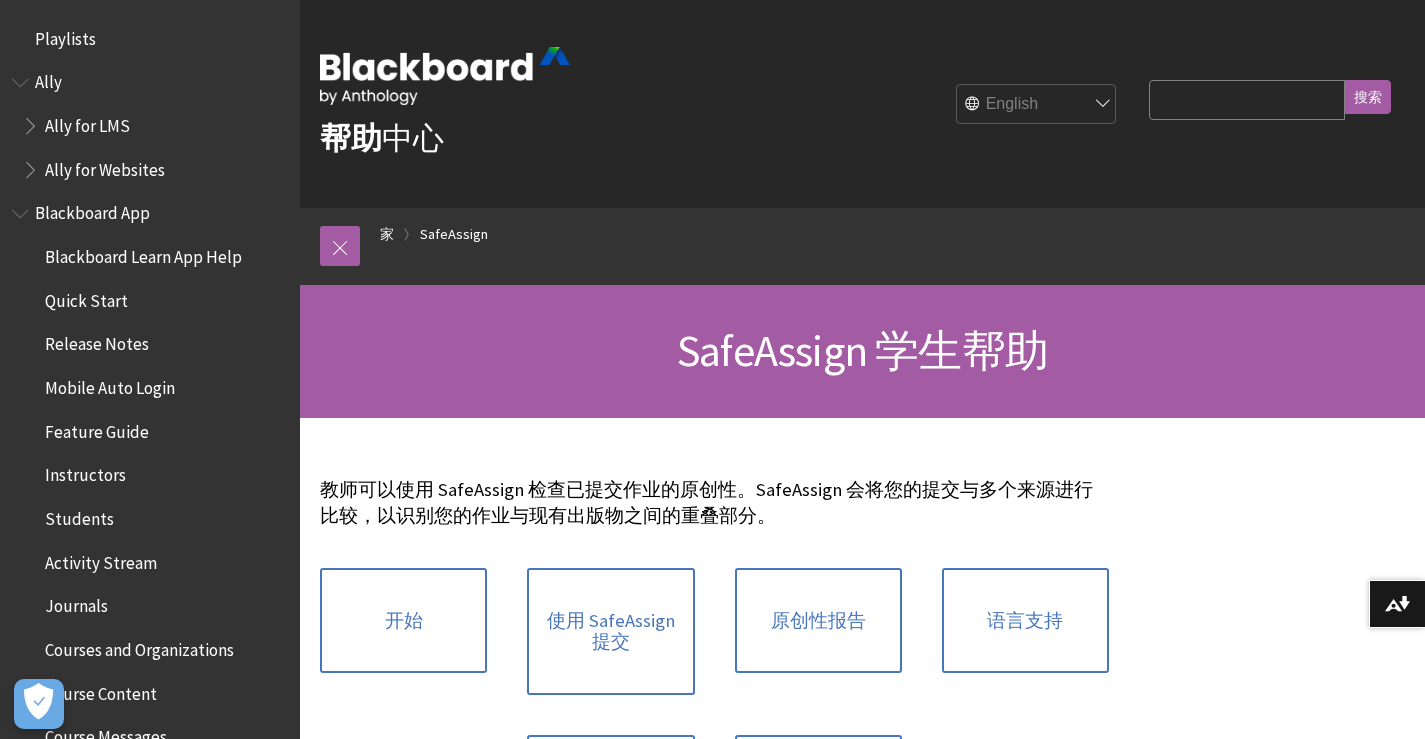 scroll, scrollTop: 348, scrollLeft: 0, axis: vertical 